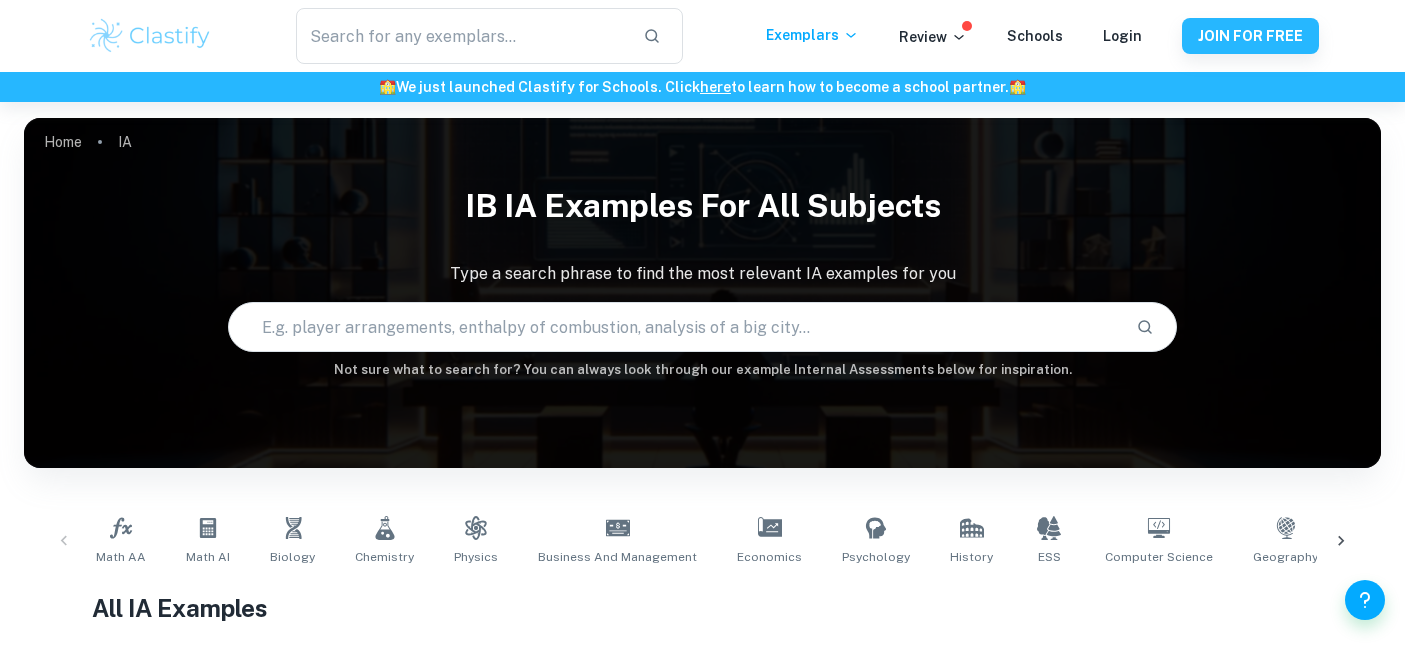 scroll, scrollTop: 130, scrollLeft: 0, axis: vertical 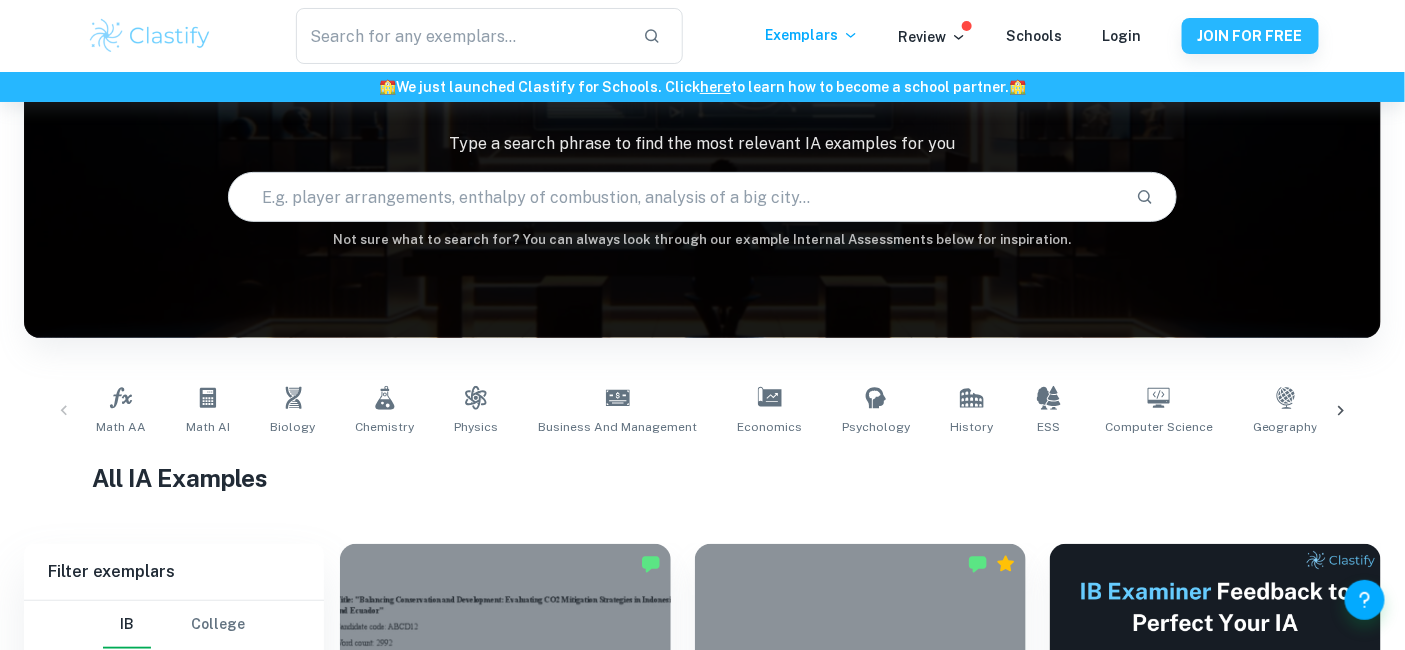 click on "All  IA Examples" at bounding box center [702, 478] 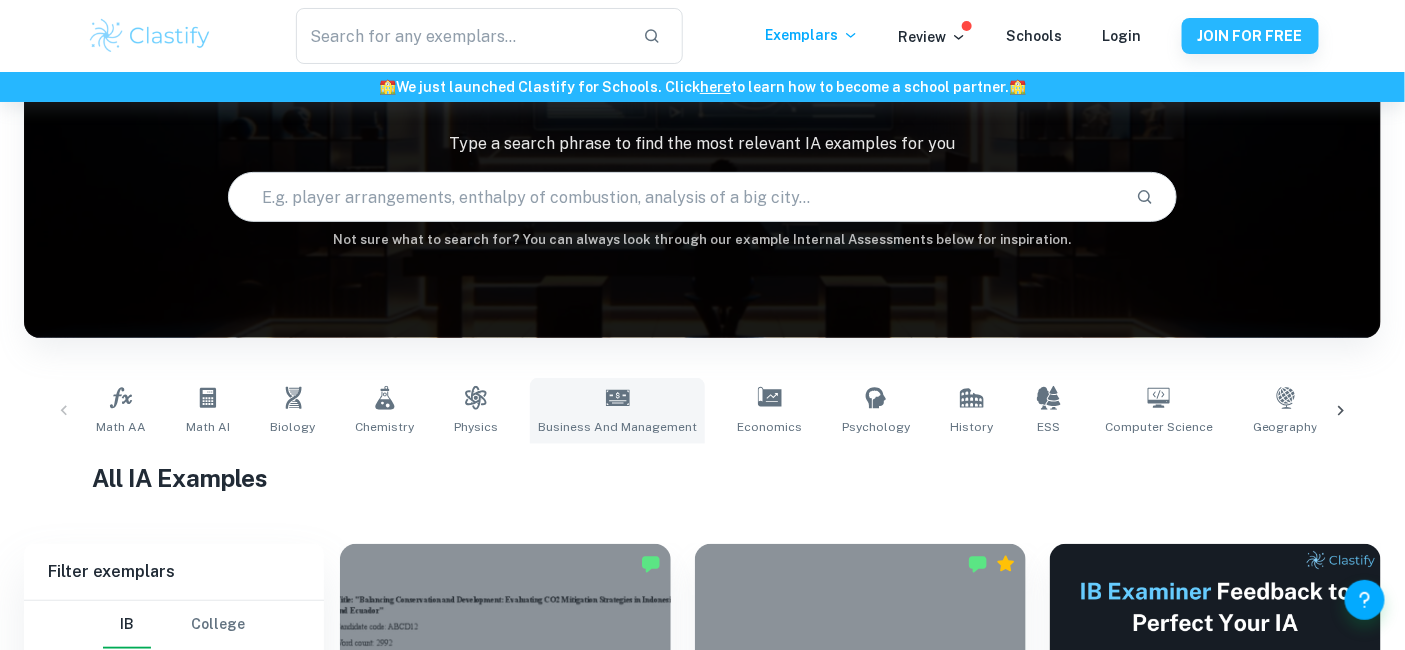click on "Business and Management" at bounding box center [617, 427] 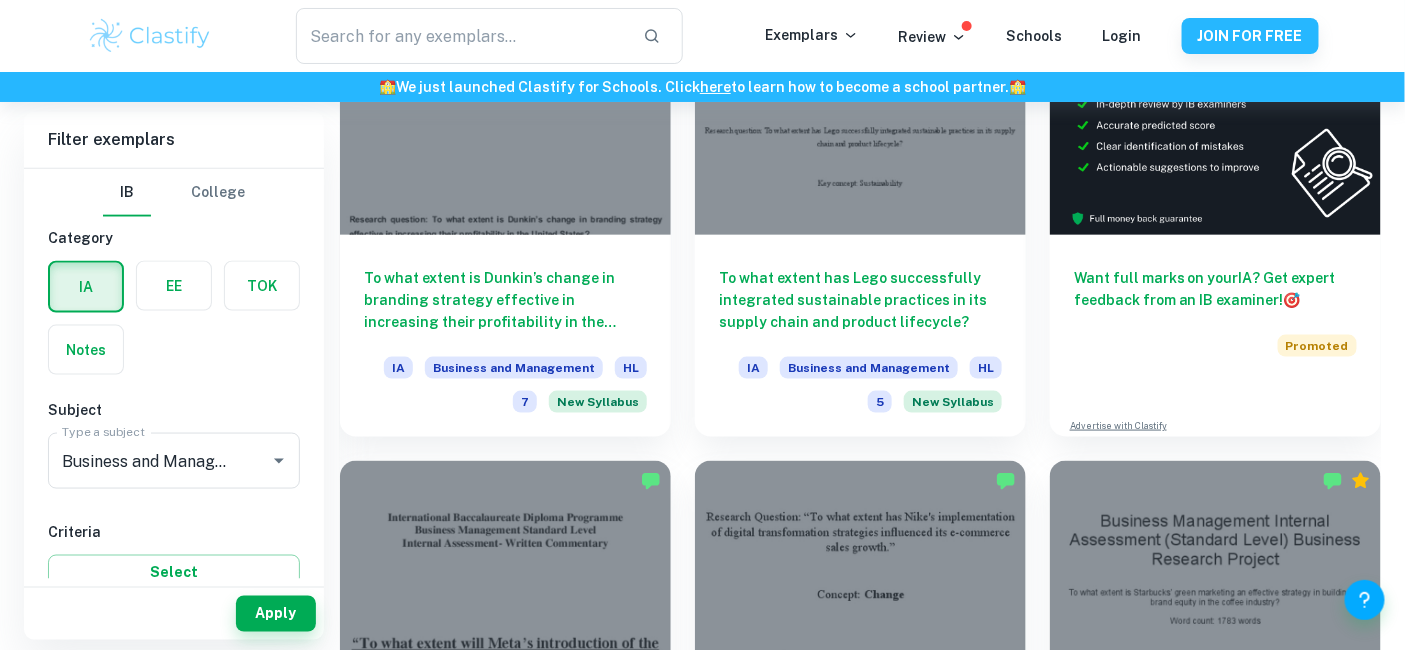 scroll, scrollTop: 687, scrollLeft: 0, axis: vertical 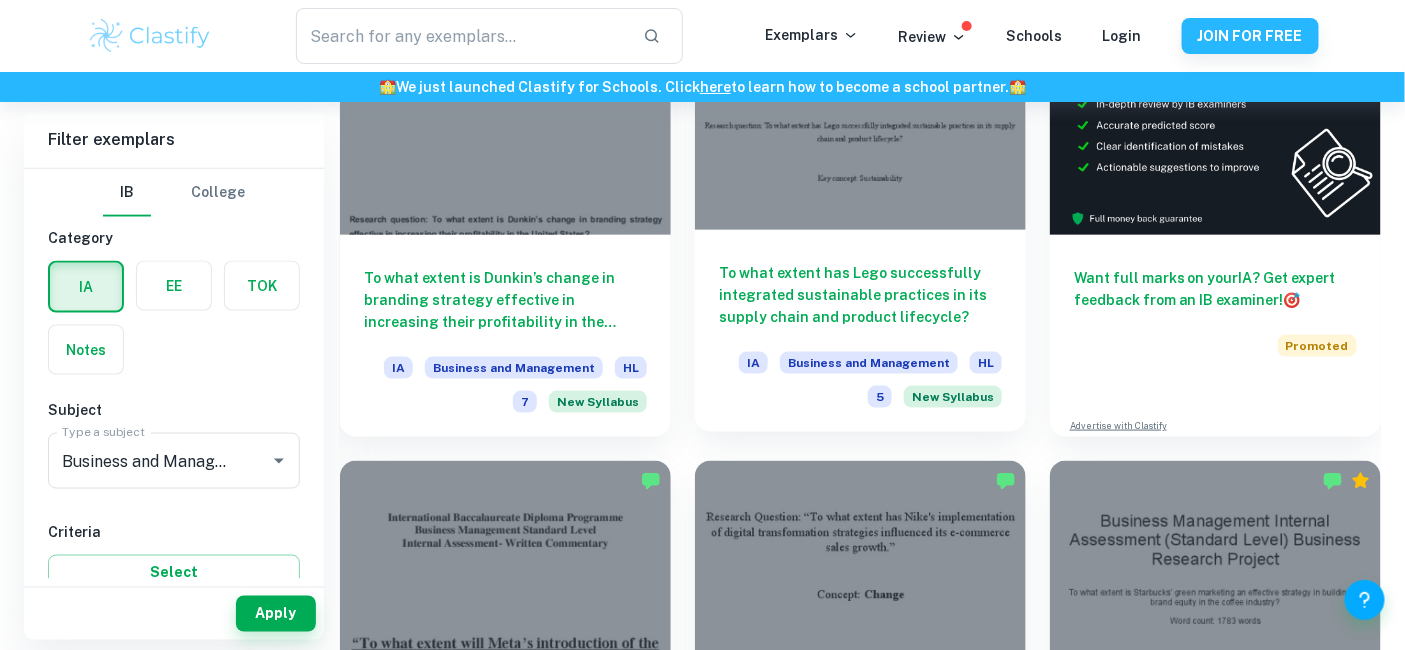 click on "To what extent has Lego successfully integrated sustainable practices in its supply chain and product lifecycle?" at bounding box center [860, 295] 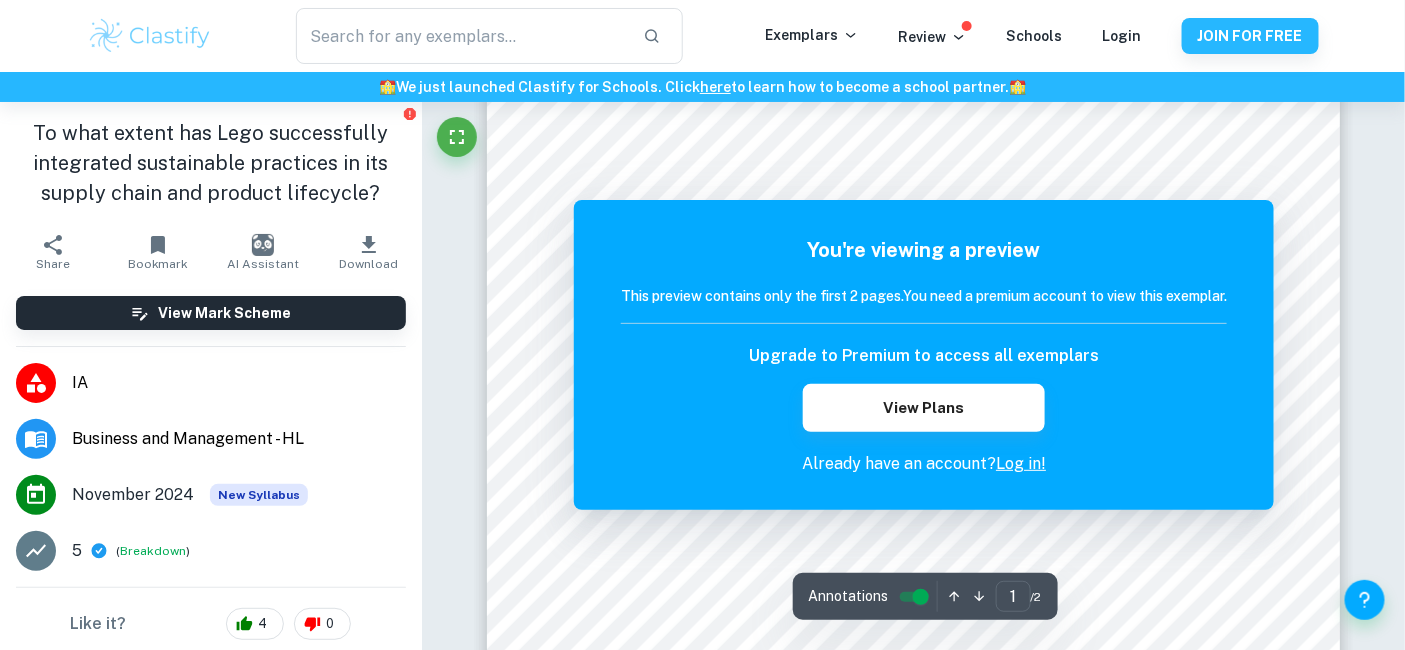 scroll, scrollTop: 177, scrollLeft: 0, axis: vertical 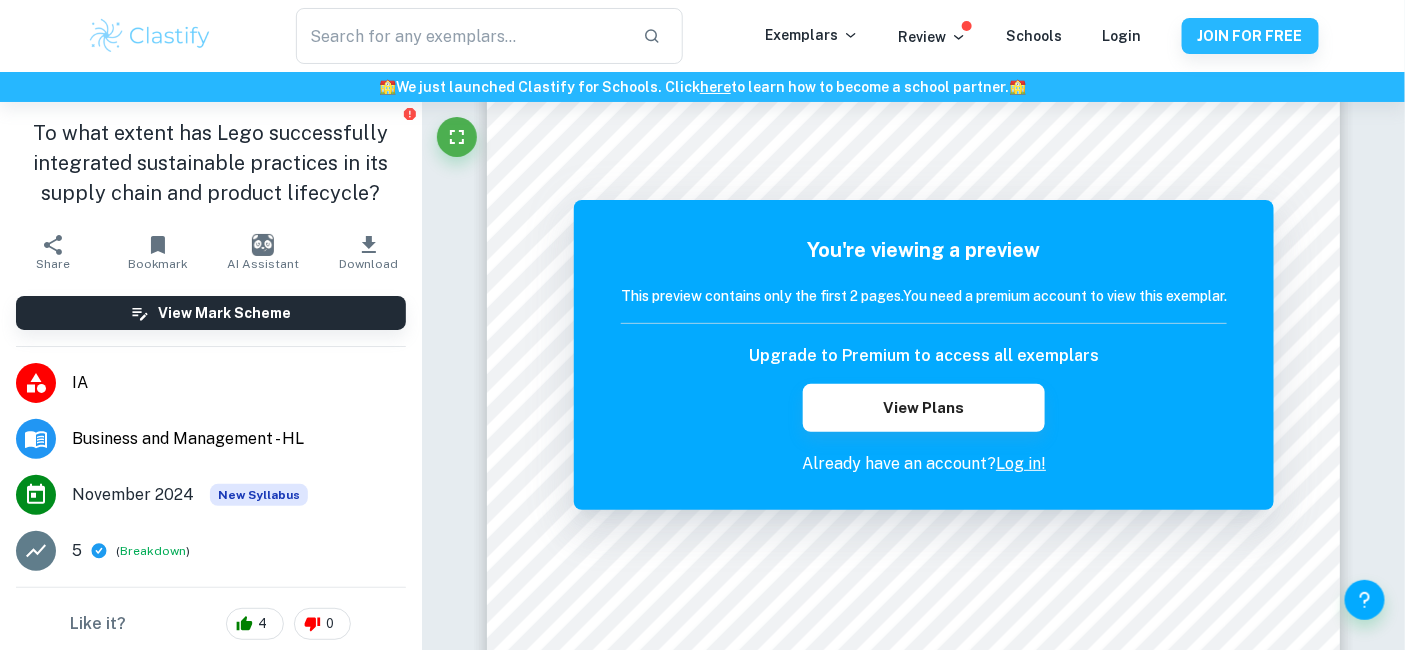 click on "Correct Criterion A :   The key concept identified is either change, creativity, ethics, or sustainability. If an IA fails to achieve this, a mark of 0 is given Comment:  The student has identified sustainability as the key concept in the IA, fulfilling the requirements of the criterion. The essay explores Lego's integration of sustainable practices, discussing initiatives such as the transition to renewable energy and the use of recycled materials. The analysis of sustainability through the Triple Bottom Line framework supports the connection to the key concept, demonstrating the student's understanding of its relevance to the research question Correct Criterion A :   This key concept employed is clearly indicated on the title page (it can be included in the research question but does not have to, the title page is the prime requirement) Comment: Correct Criterion A :   The research question either tackles the company’s past issues (backward-looking) or its future (forward-looking) Comment: Correct :   :" at bounding box center [914, 1214] 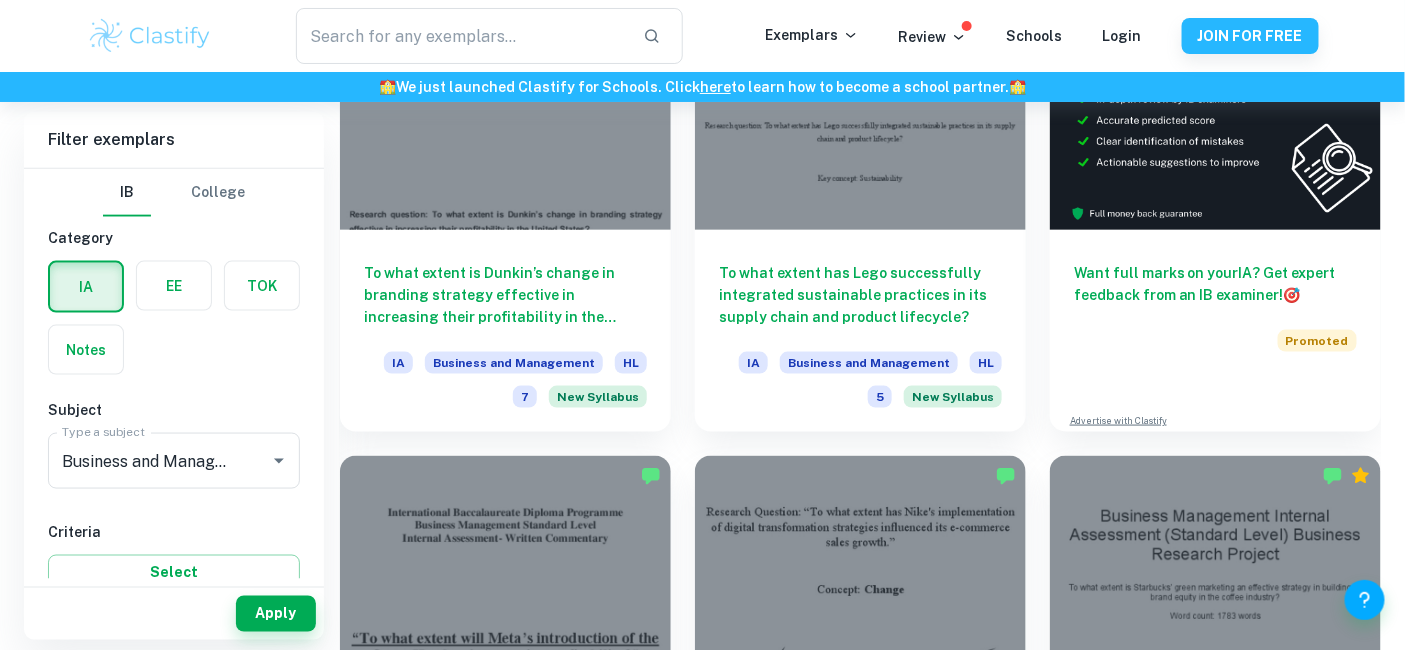 scroll, scrollTop: 700, scrollLeft: 0, axis: vertical 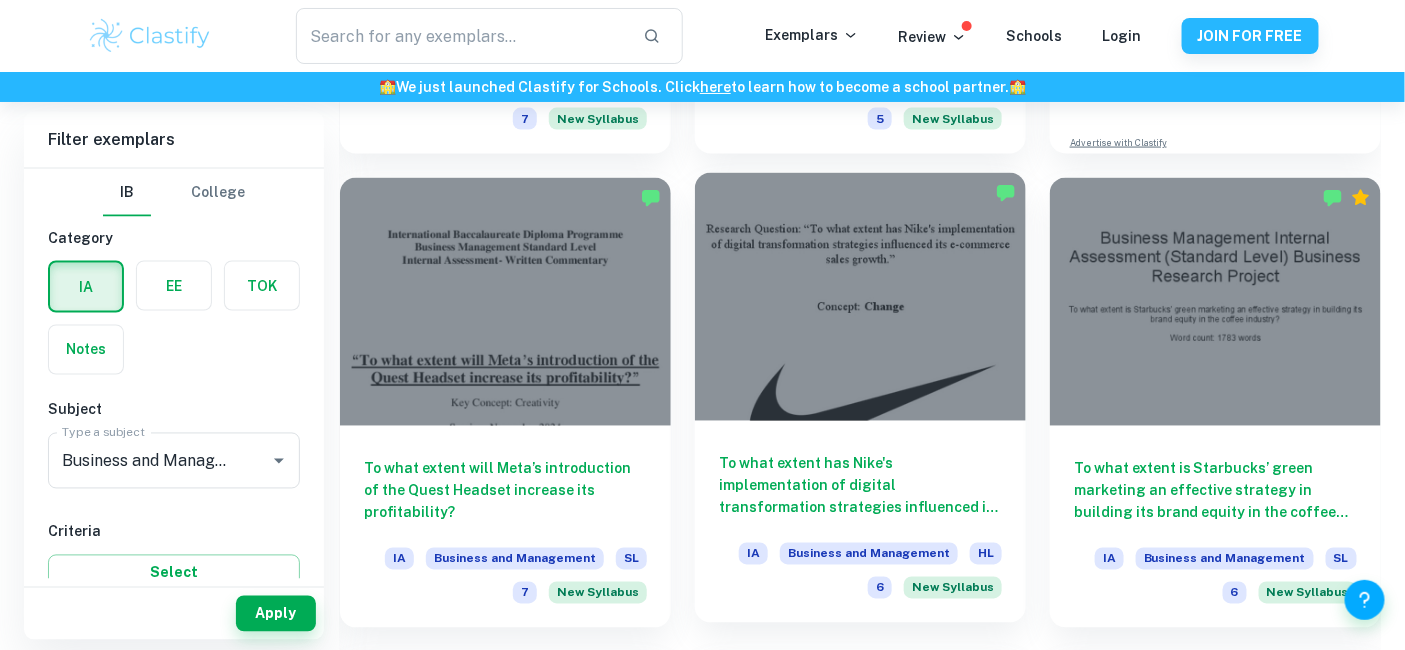click on "To what extent has Nike's implementation of digital transformation strategies influenced its e-commerce sales growth? IA Business and Management HL 6 New Syllabus" at bounding box center [860, 522] 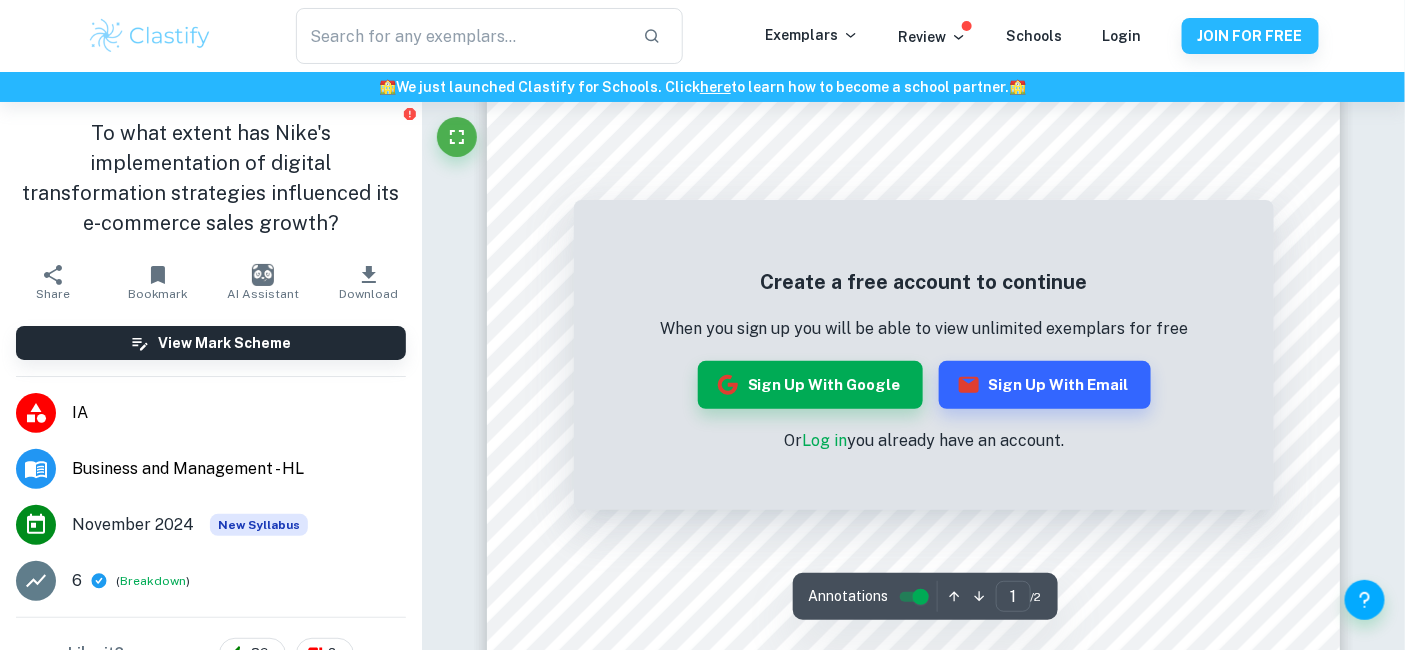 scroll, scrollTop: 127, scrollLeft: 0, axis: vertical 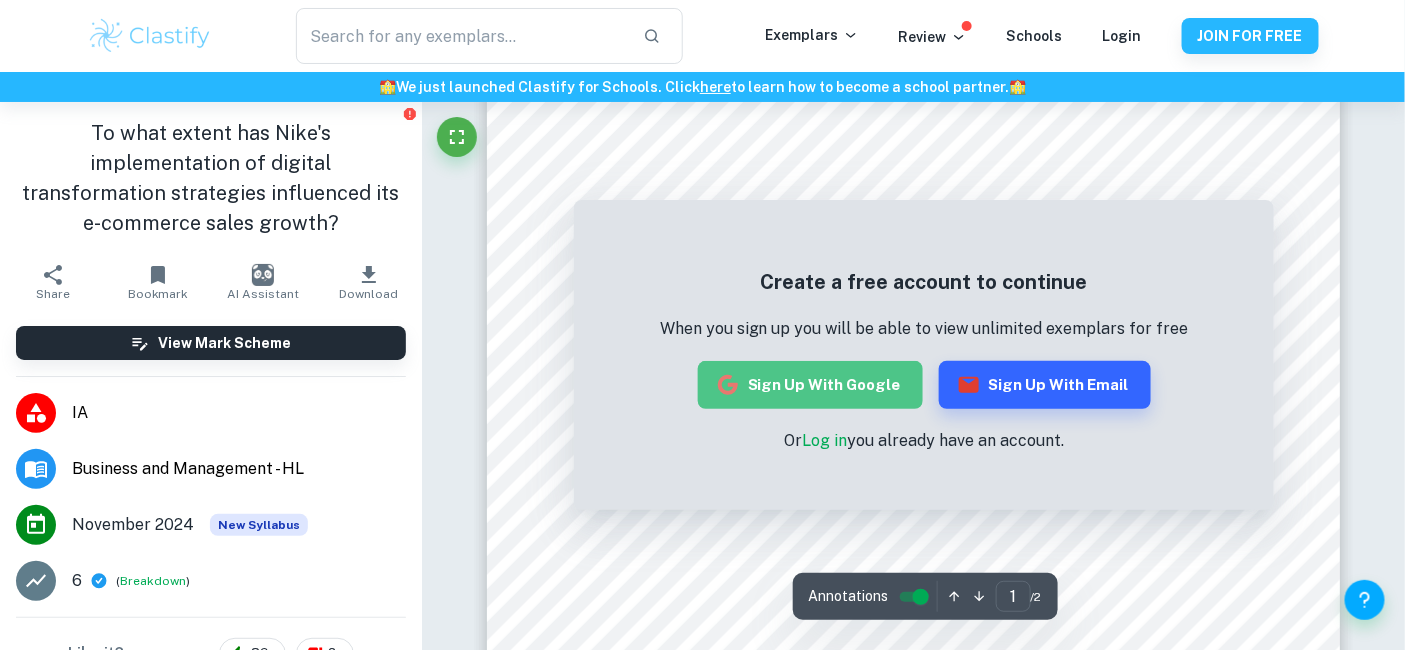 click on "Sign up with Google" at bounding box center [810, 385] 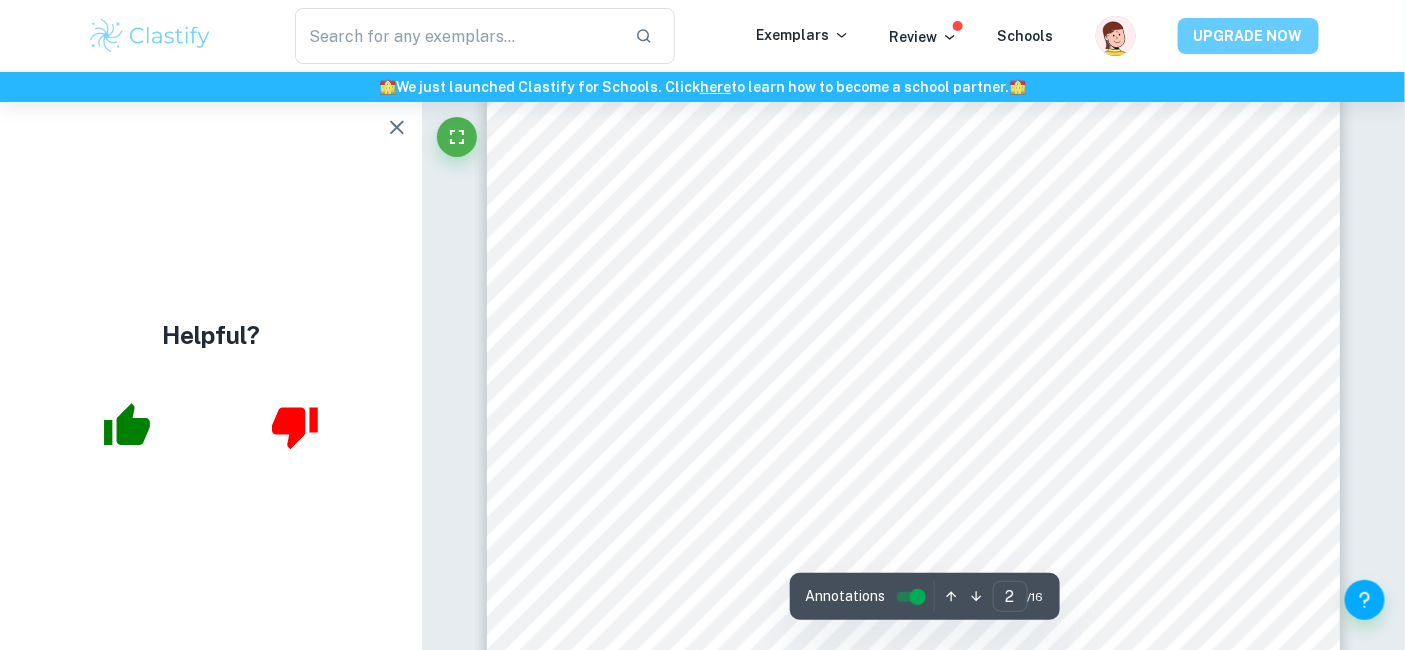scroll, scrollTop: 1389, scrollLeft: 0, axis: vertical 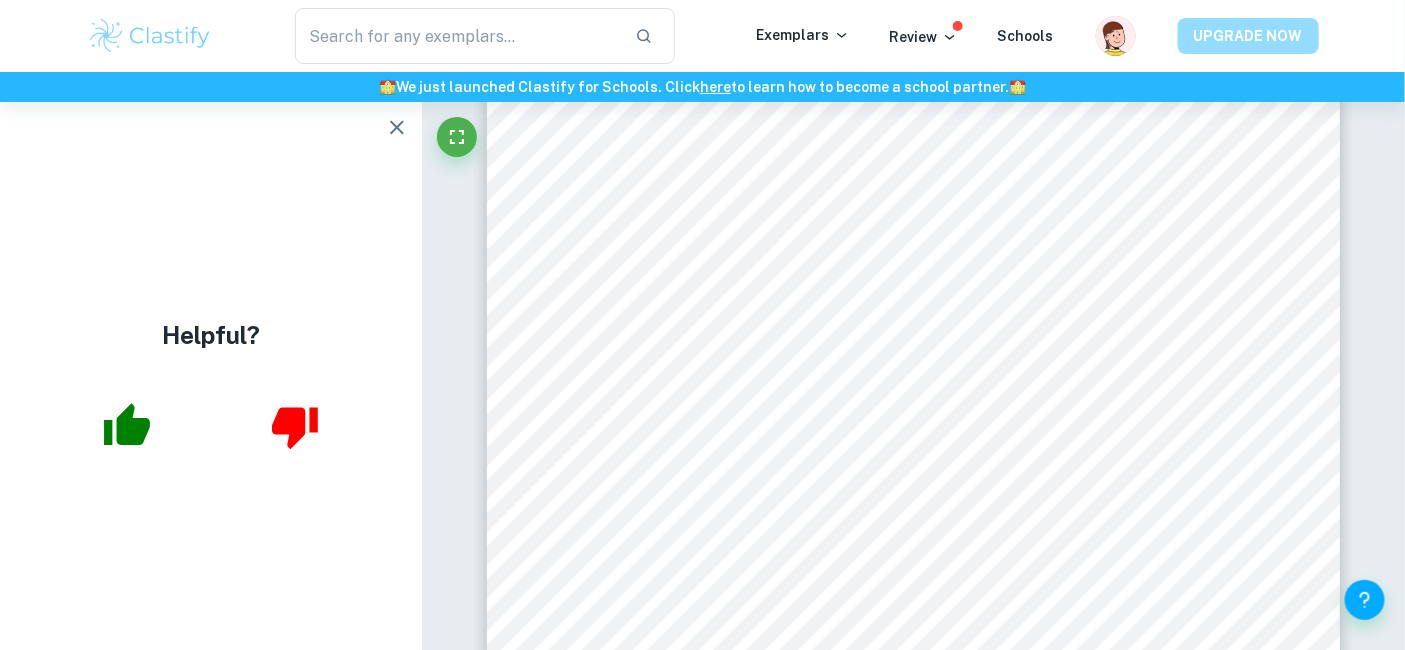 click on "UPGRADE NOW" at bounding box center (1248, 36) 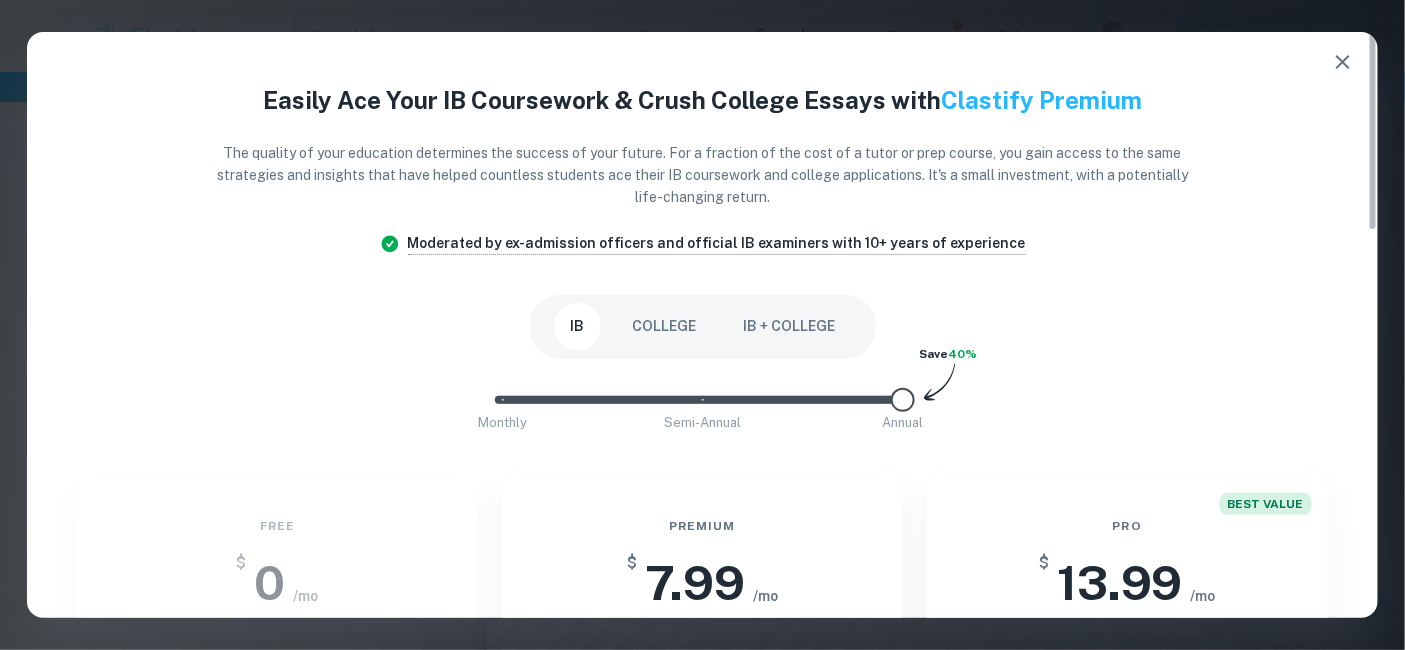 click at bounding box center [1343, 62] 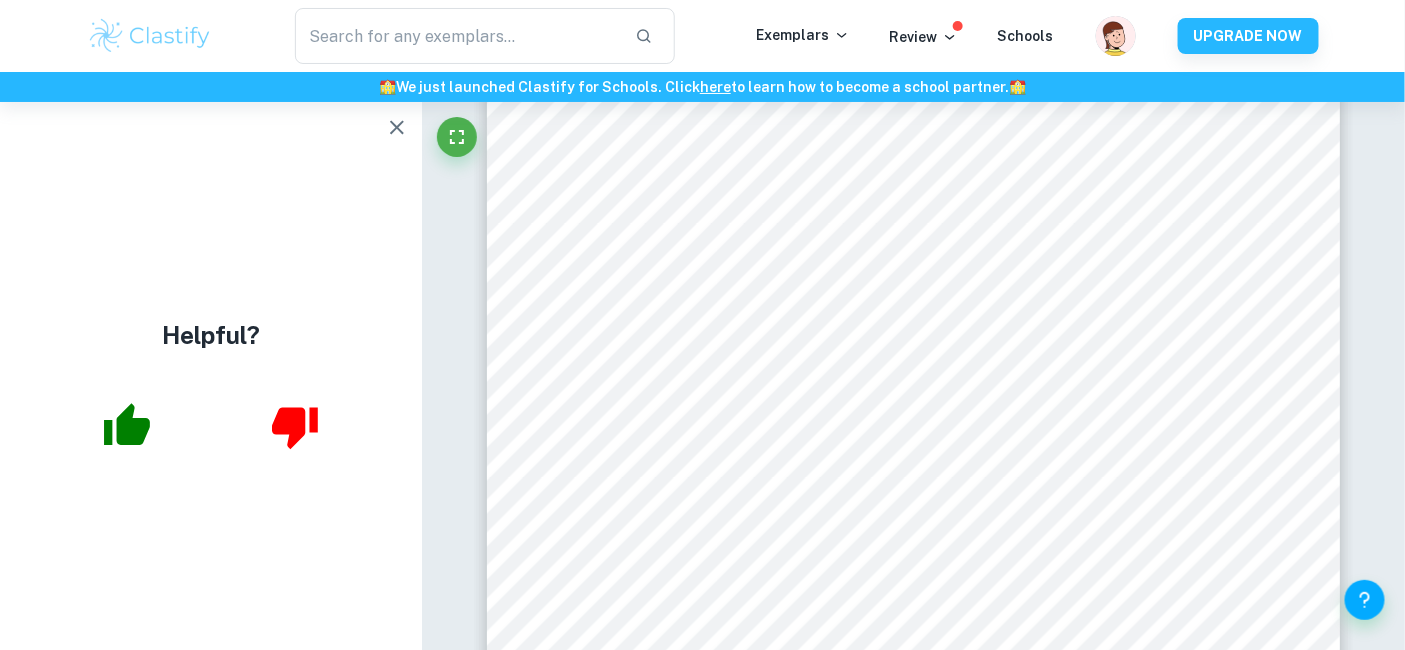 type 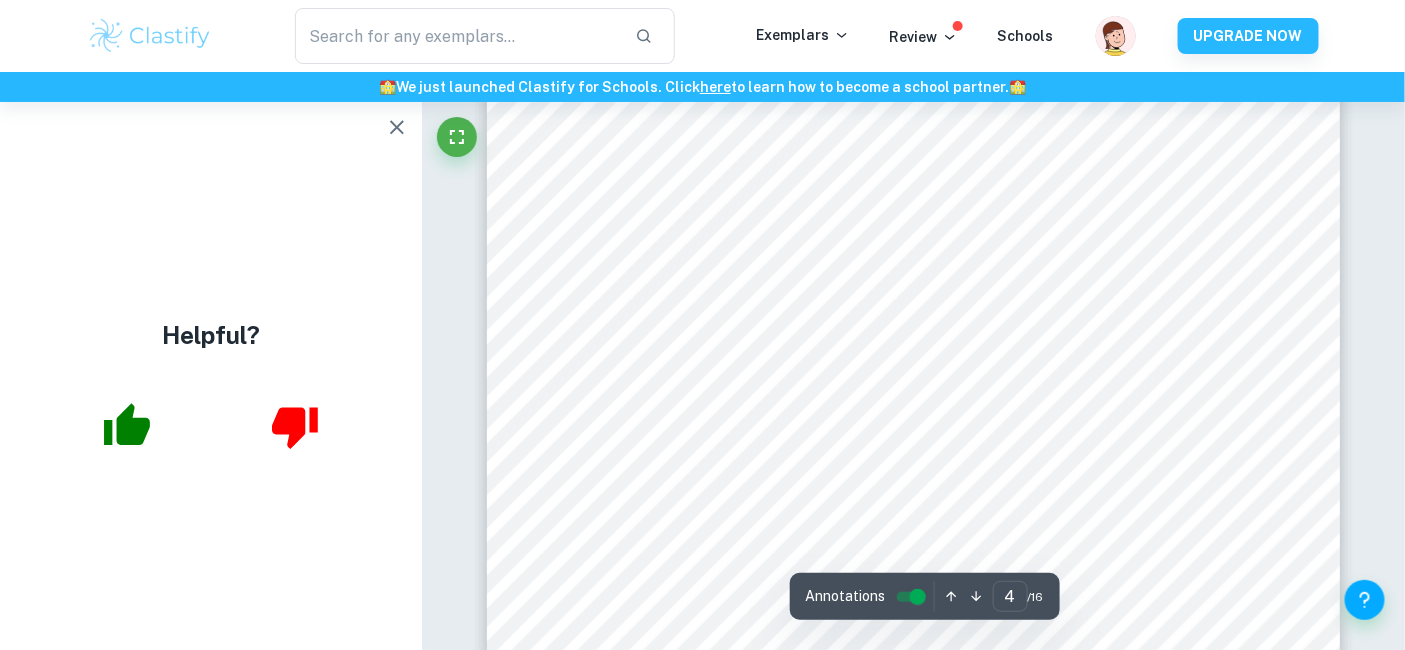 scroll, scrollTop: 4190, scrollLeft: 0, axis: vertical 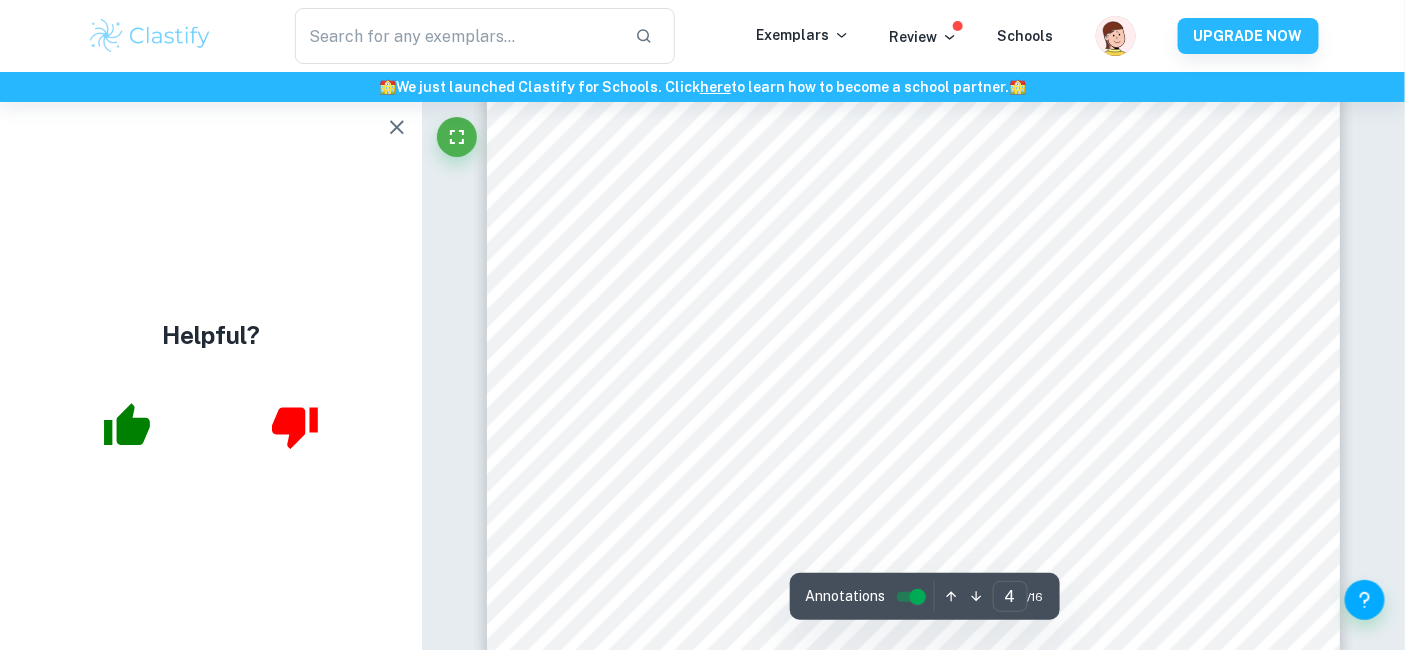 click at bounding box center (397, 127) 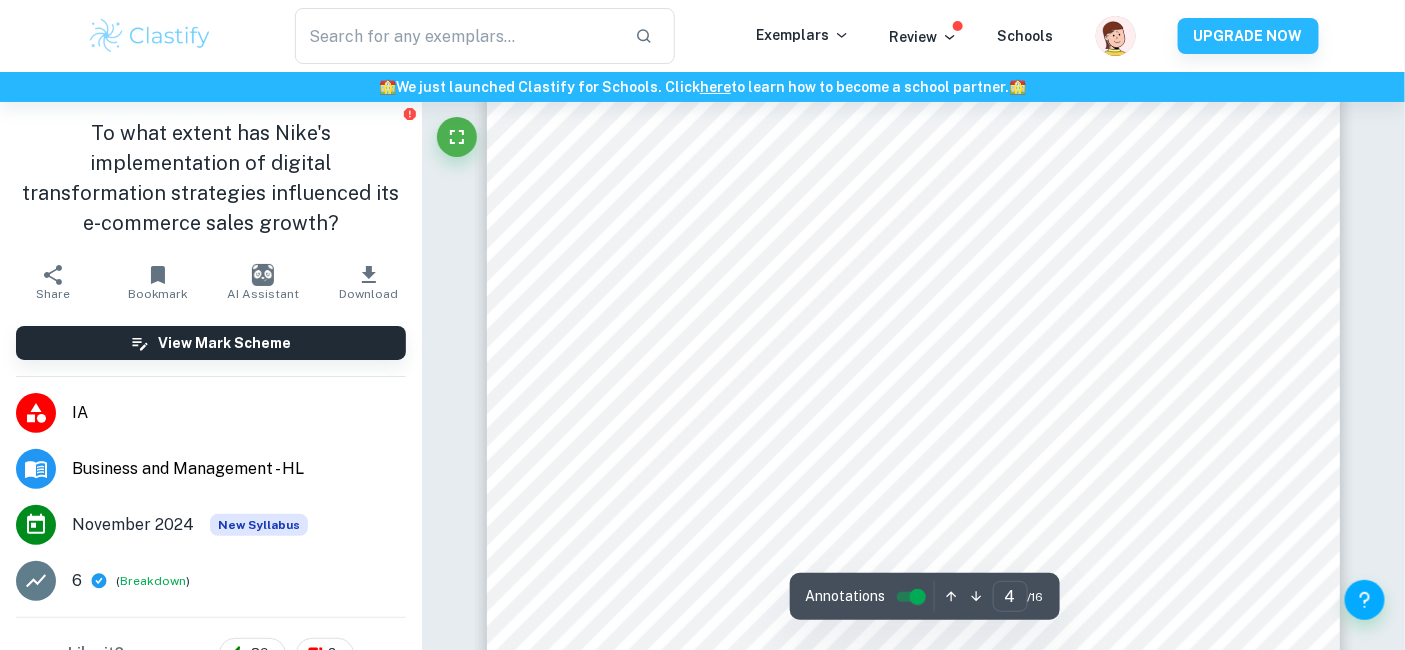 scroll, scrollTop: 4168, scrollLeft: 0, axis: vertical 